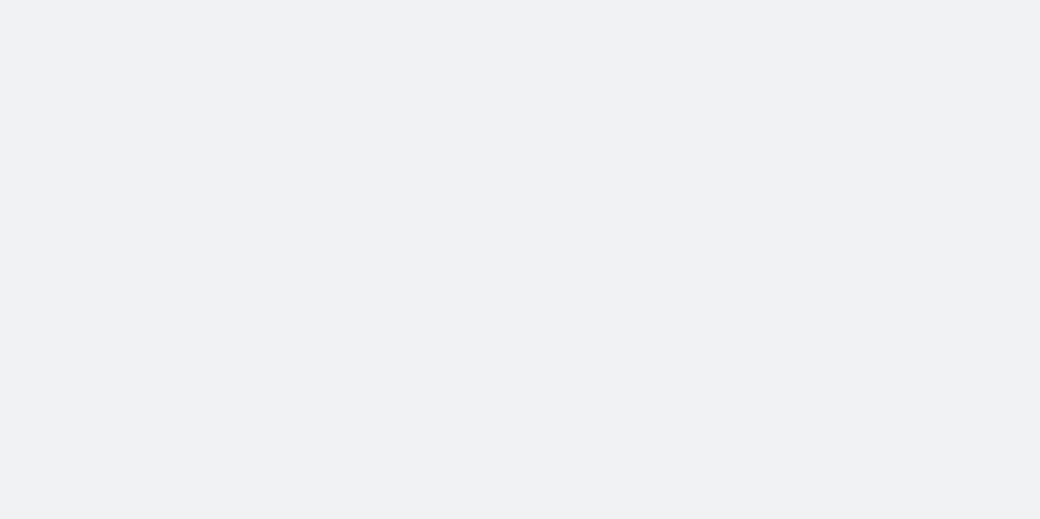 scroll, scrollTop: 0, scrollLeft: 0, axis: both 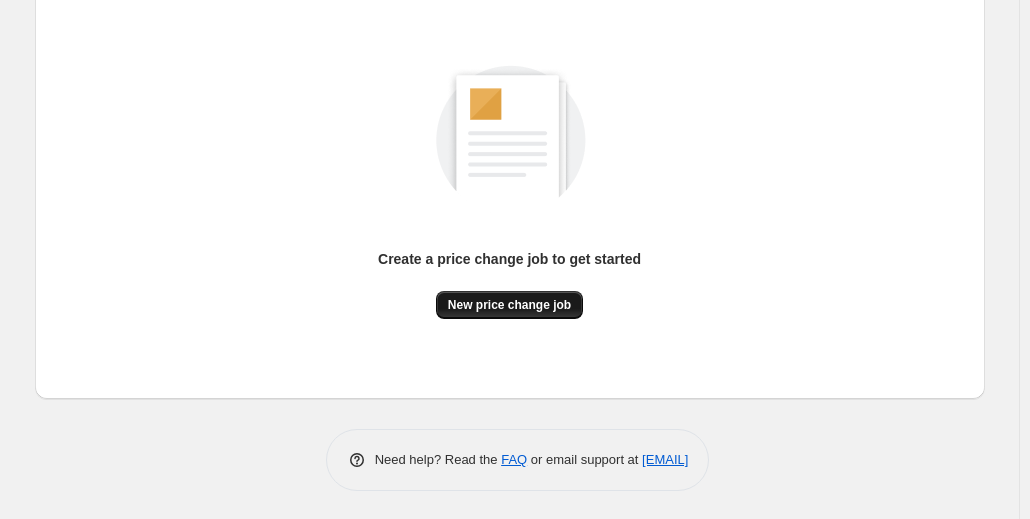 click on "New price change job" at bounding box center (509, 305) 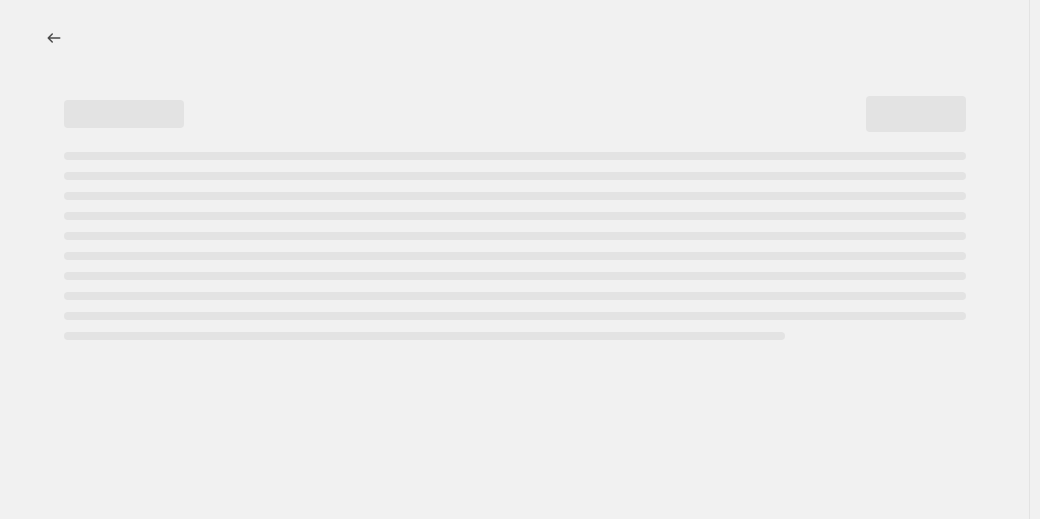 select on "percentage" 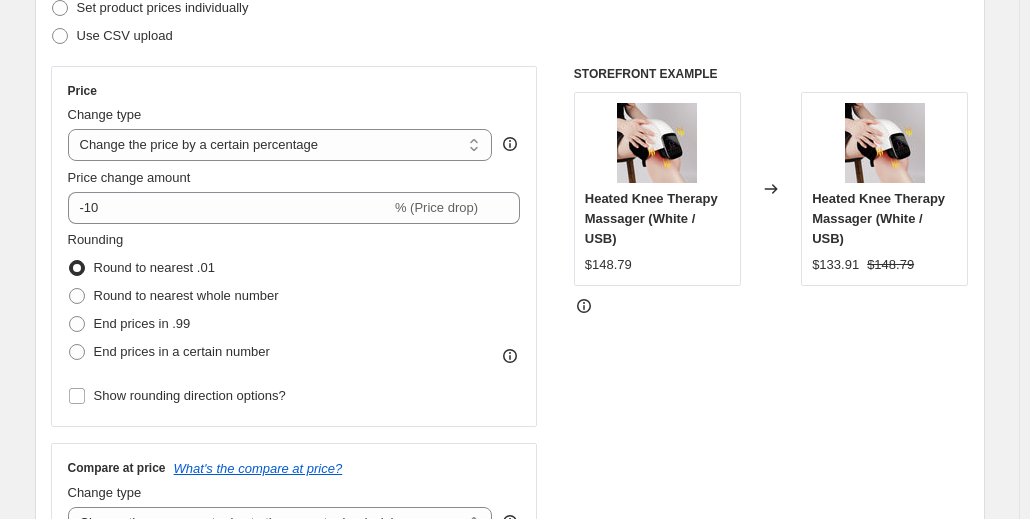 scroll, scrollTop: 300, scrollLeft: 0, axis: vertical 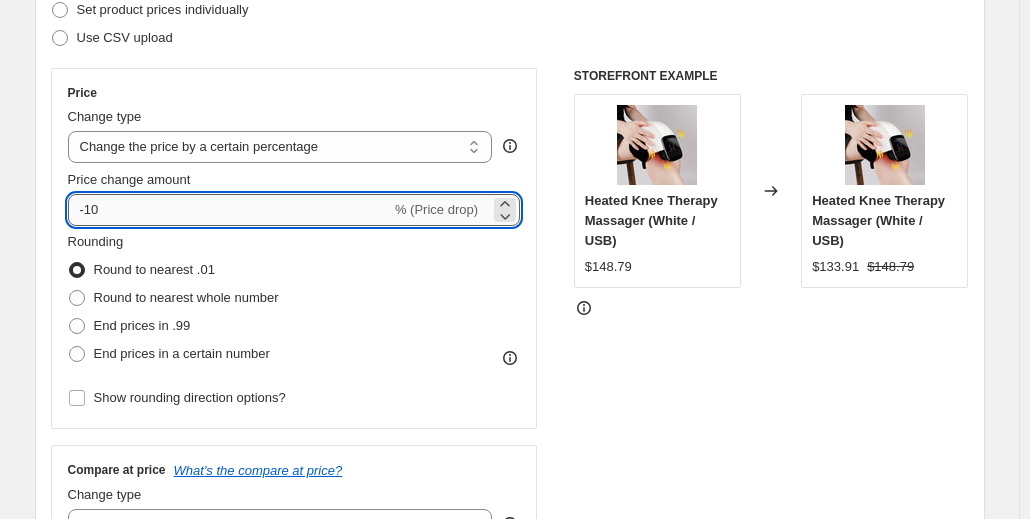 drag, startPoint x: 94, startPoint y: 211, endPoint x: 121, endPoint y: 205, distance: 27.658634 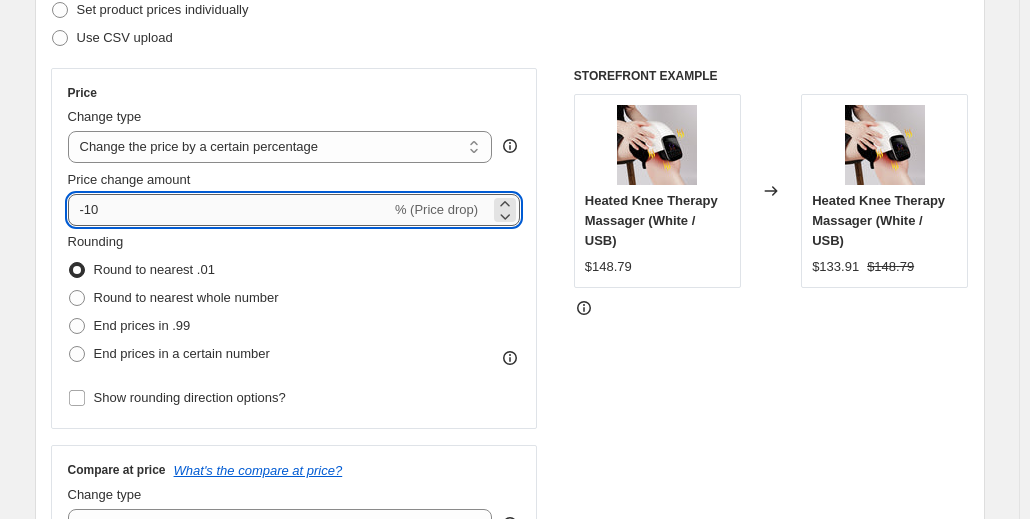 click on "-10" at bounding box center [229, 210] 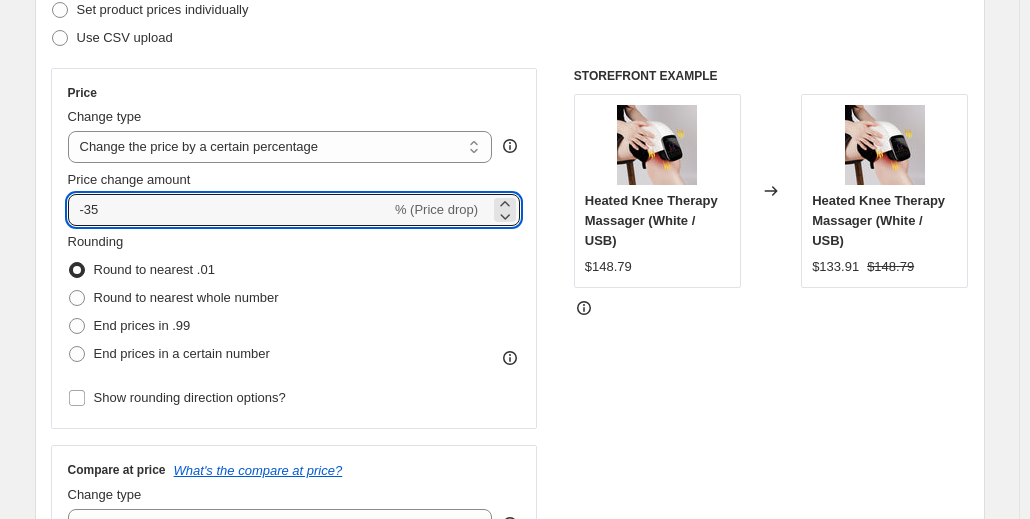 type on "-35" 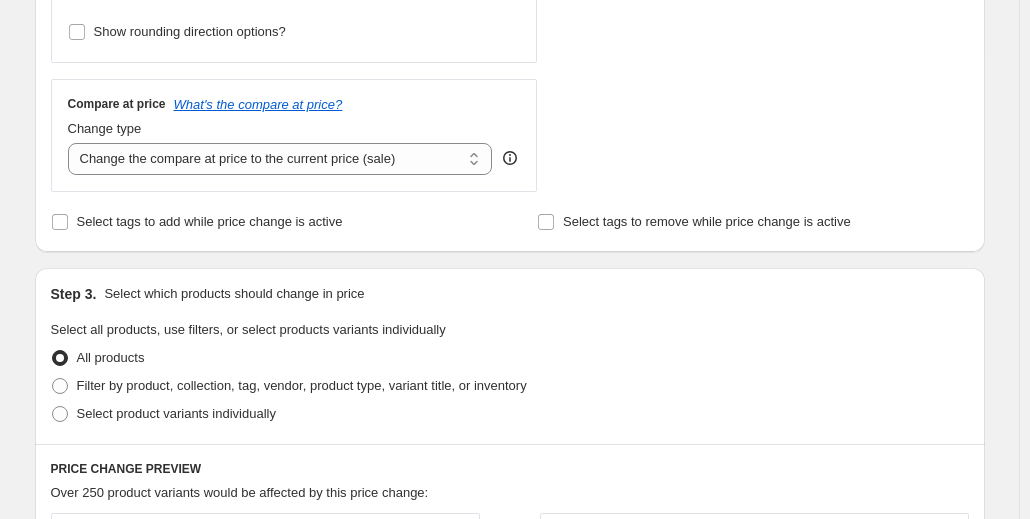 scroll, scrollTop: 666, scrollLeft: 0, axis: vertical 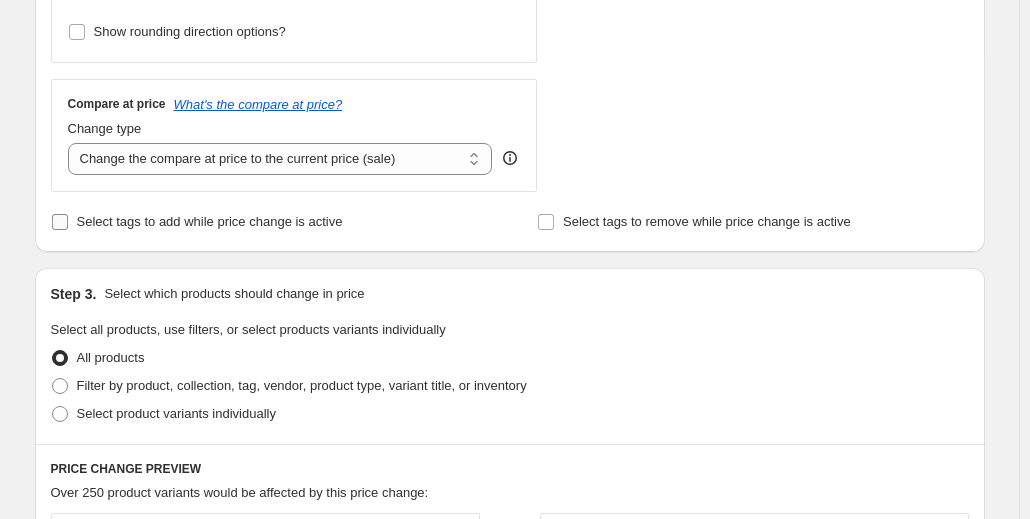 click on "Select tags to add while price change is active" at bounding box center [60, 222] 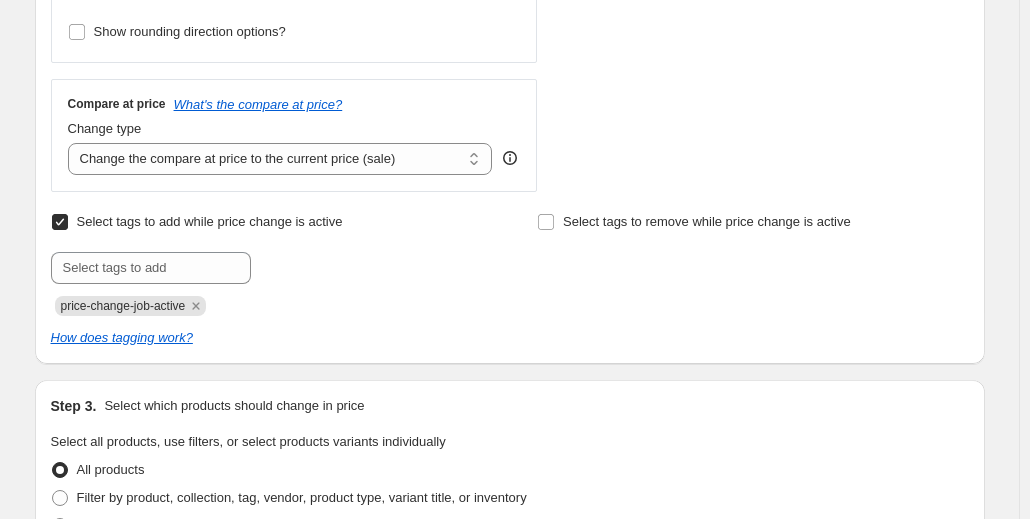 click on "Select tags to add while price change is active" at bounding box center (60, 222) 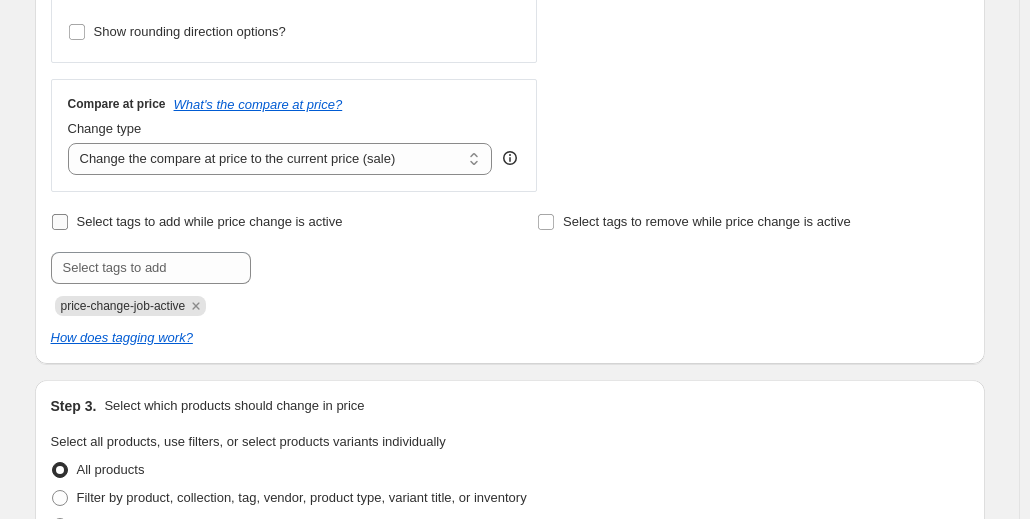 checkbox on "false" 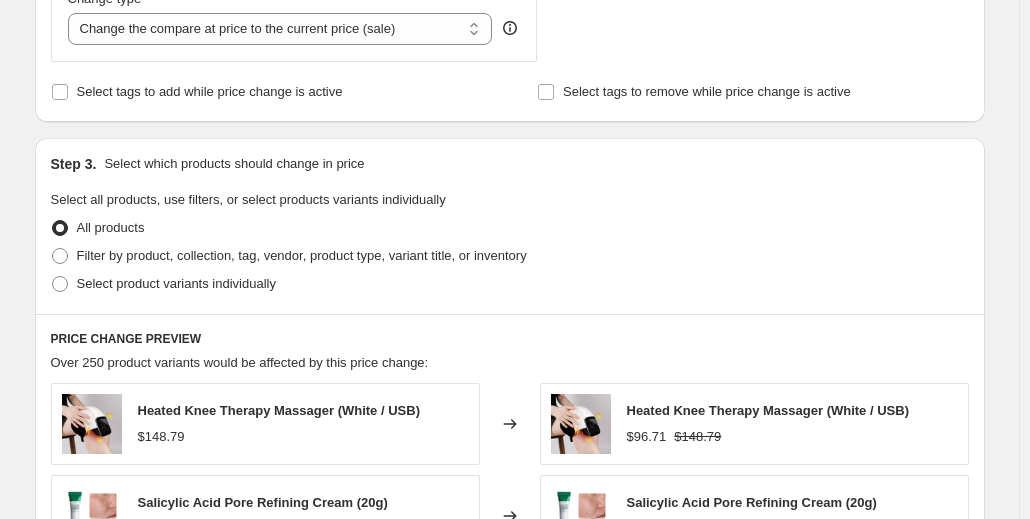 scroll, scrollTop: 833, scrollLeft: 0, axis: vertical 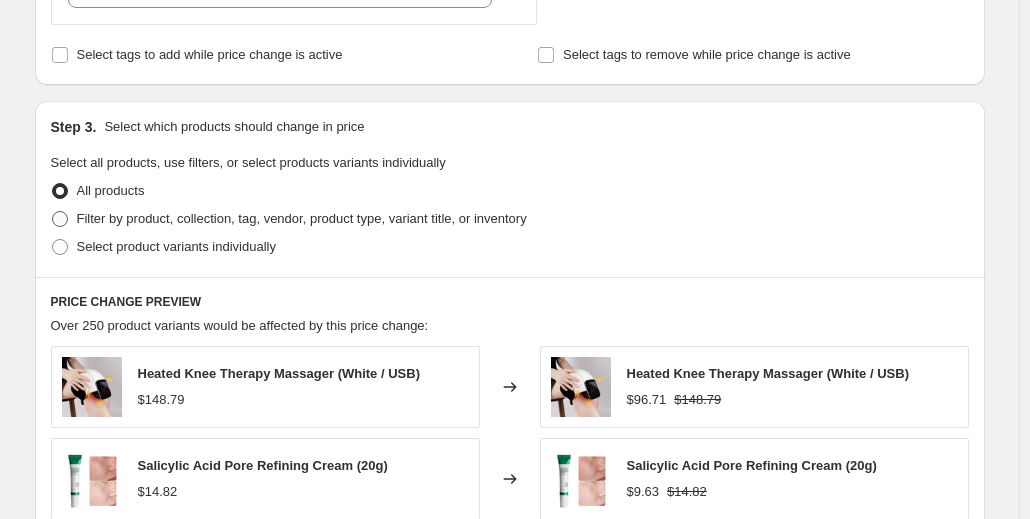 click at bounding box center [60, 219] 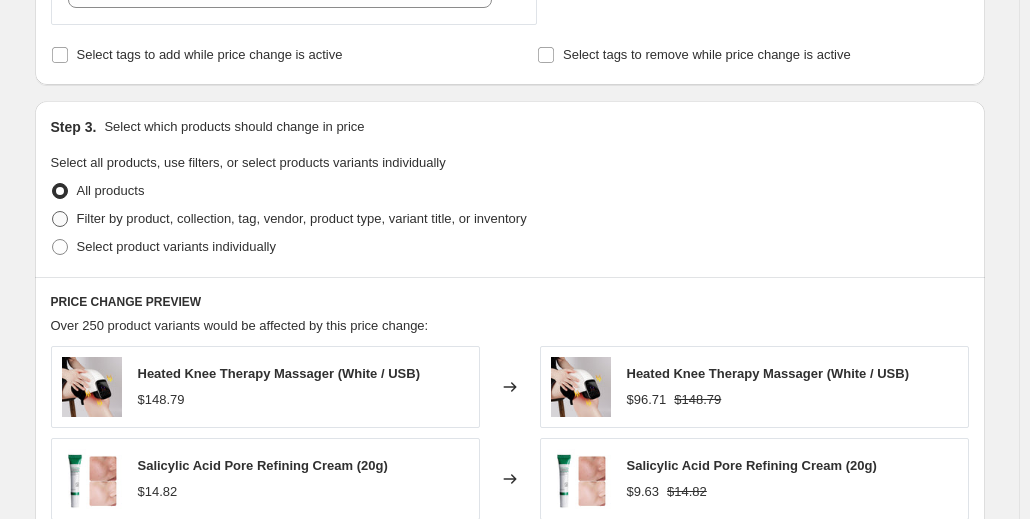 radio on "true" 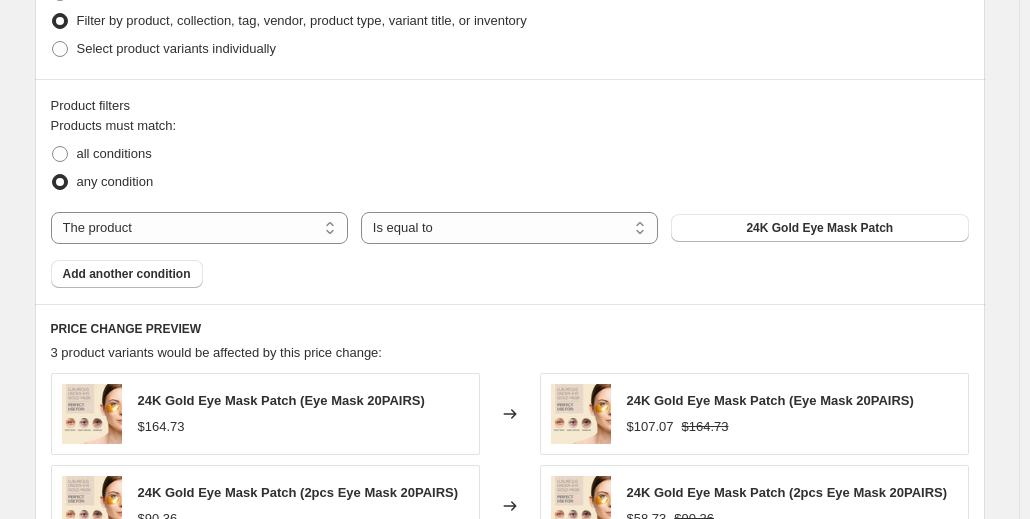 scroll, scrollTop: 1033, scrollLeft: 0, axis: vertical 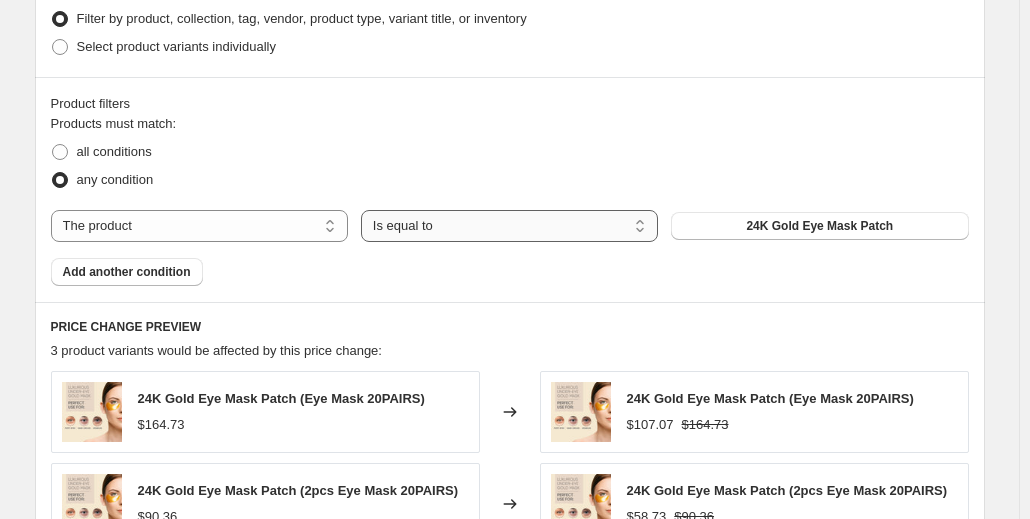 click on "Is equal to Is not equal to" at bounding box center (509, 226) 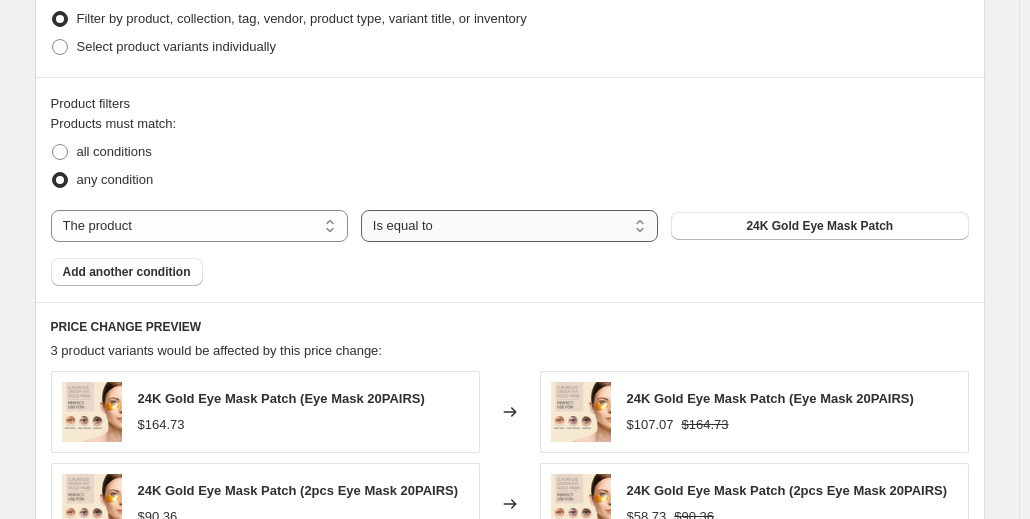 click on "Is equal to Is not equal to" at bounding box center (509, 226) 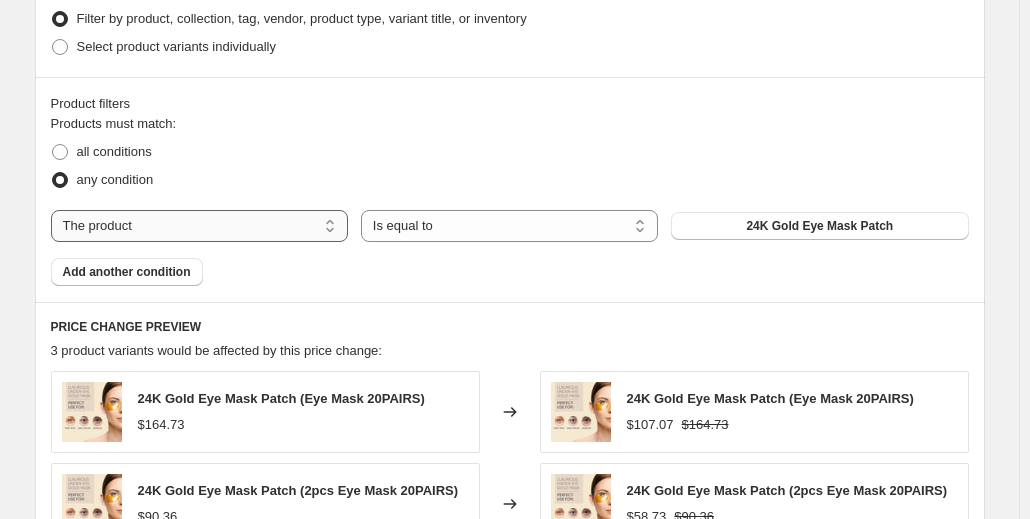 click on "The product The product's collection The product's vendor The product's type The product's status The variant's title Inventory quantity" at bounding box center (199, 226) 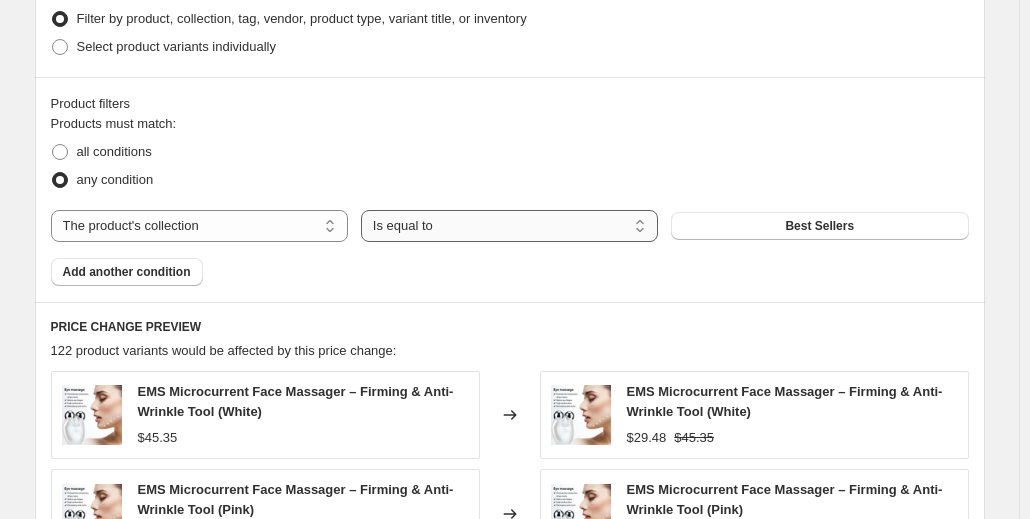 click on "Is equal to Is not equal to" at bounding box center [509, 226] 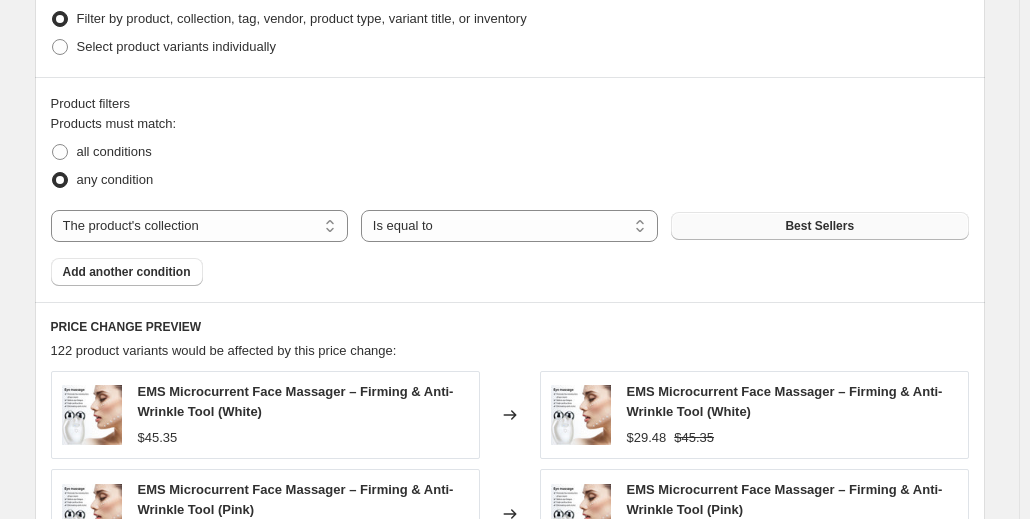 click on "Best Sellers" at bounding box center (819, 226) 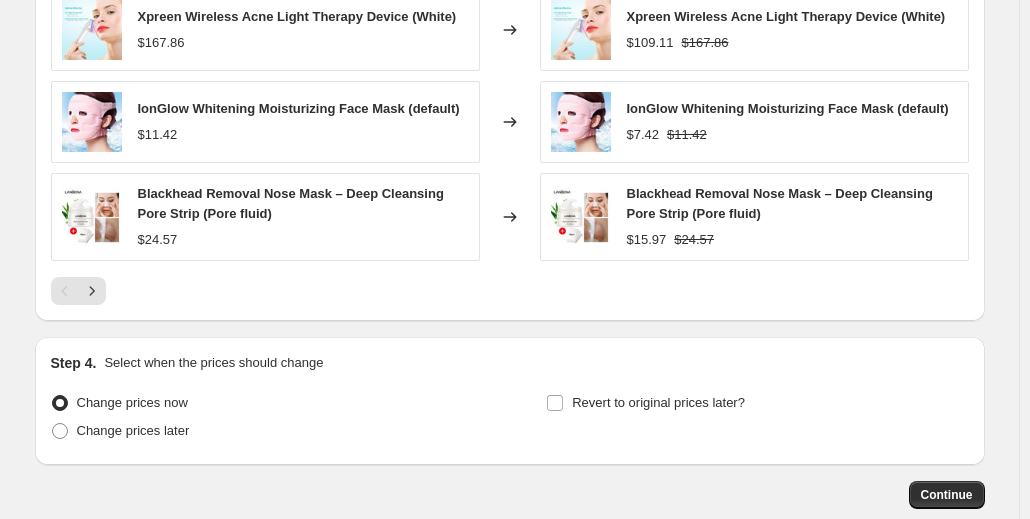 scroll, scrollTop: 1700, scrollLeft: 0, axis: vertical 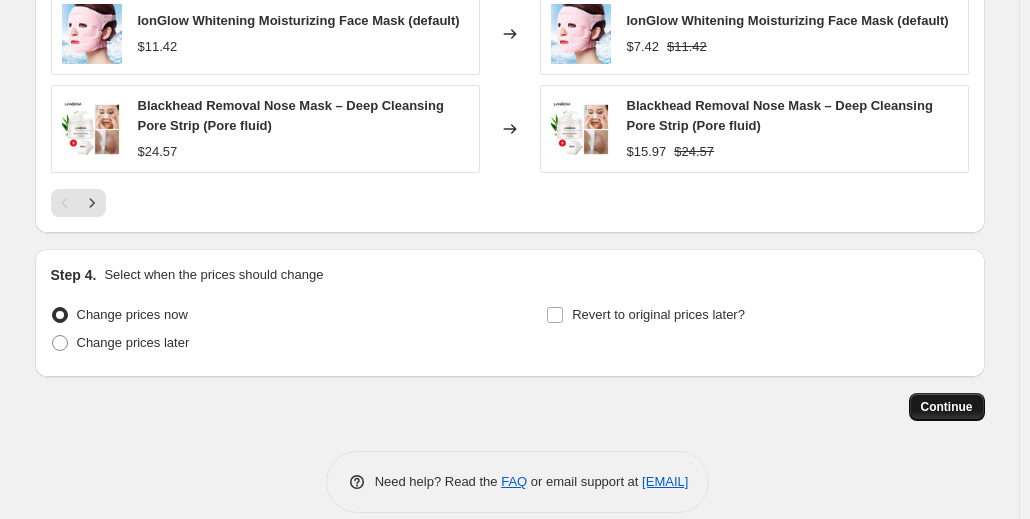 click on "Continue" at bounding box center (947, 407) 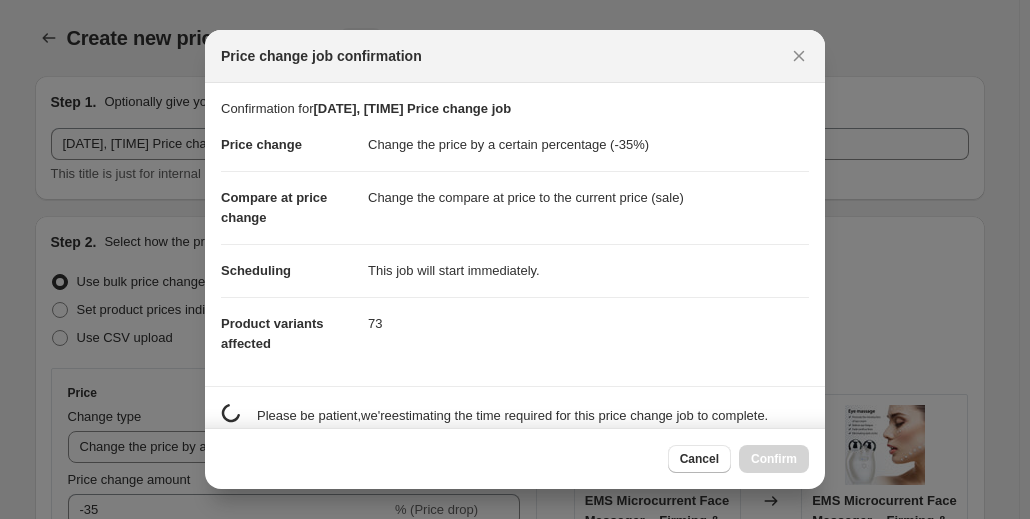 scroll, scrollTop: 1700, scrollLeft: 0, axis: vertical 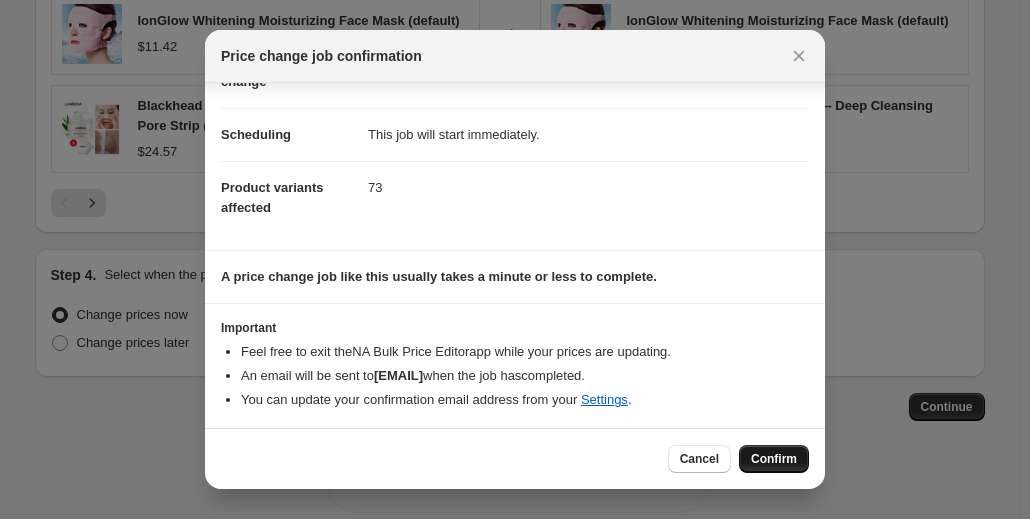 click on "Confirm" at bounding box center (774, 459) 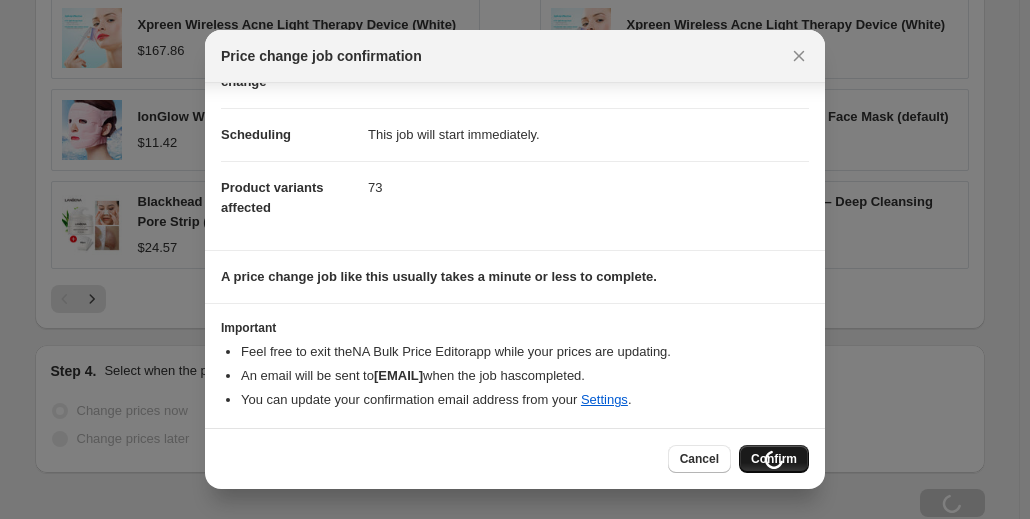 scroll, scrollTop: 1768, scrollLeft: 0, axis: vertical 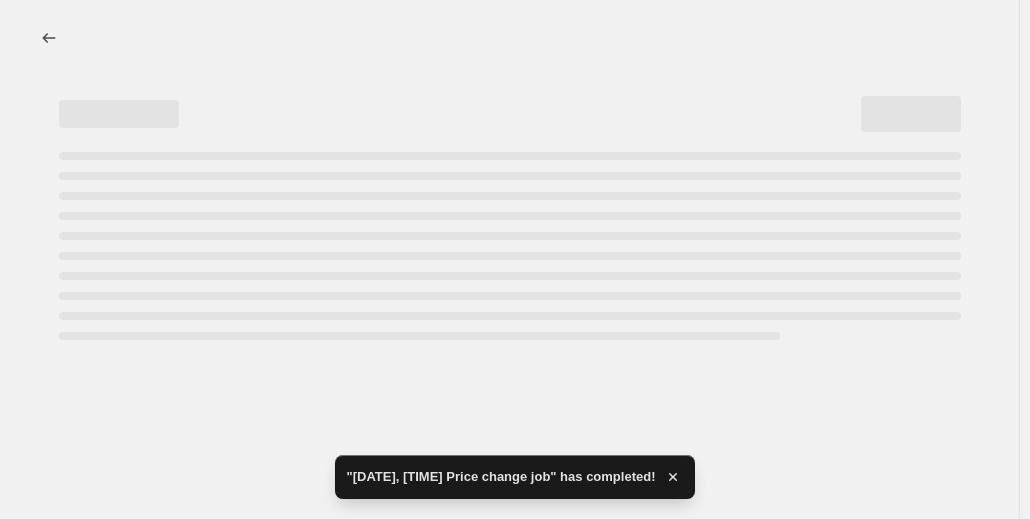 select on "percentage" 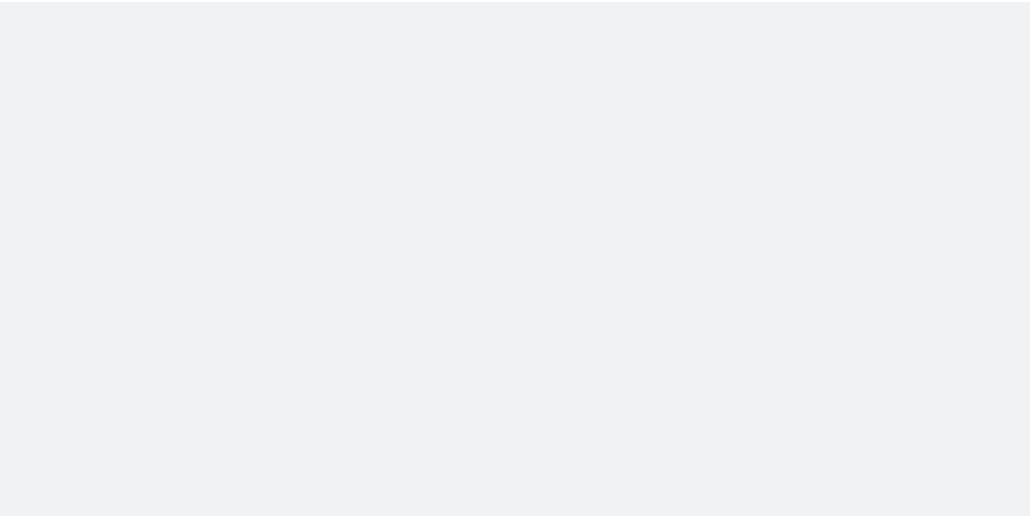 scroll, scrollTop: 0, scrollLeft: 0, axis: both 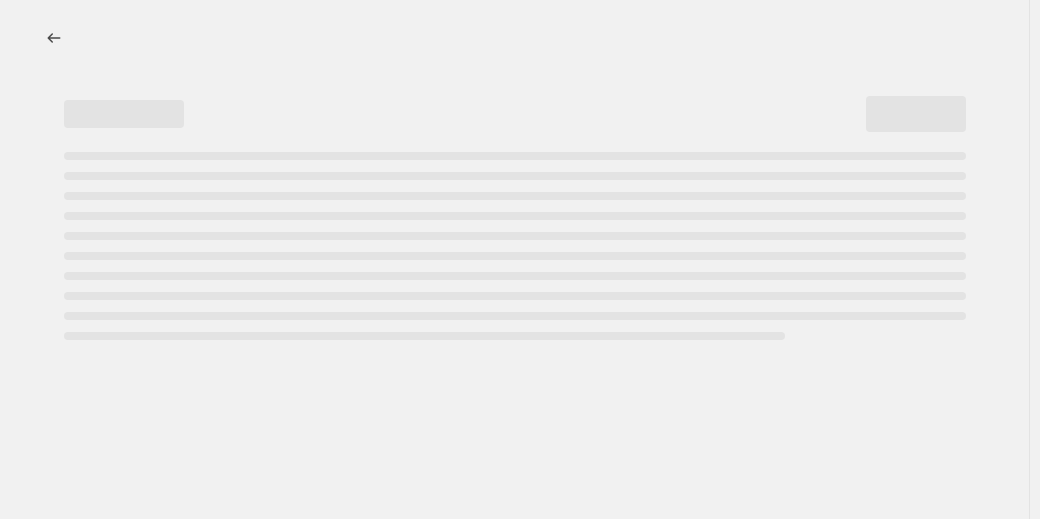 select on "percentage" 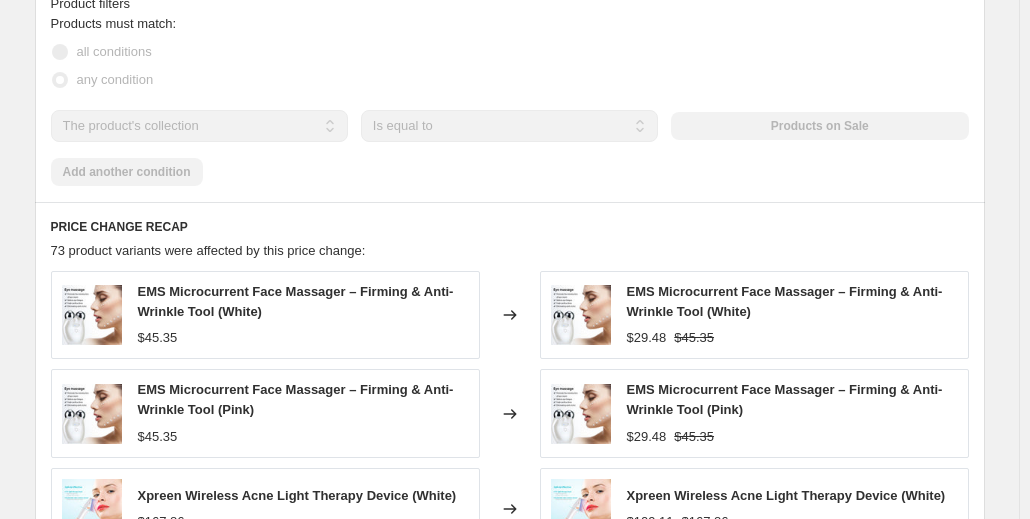 scroll, scrollTop: 1466, scrollLeft: 0, axis: vertical 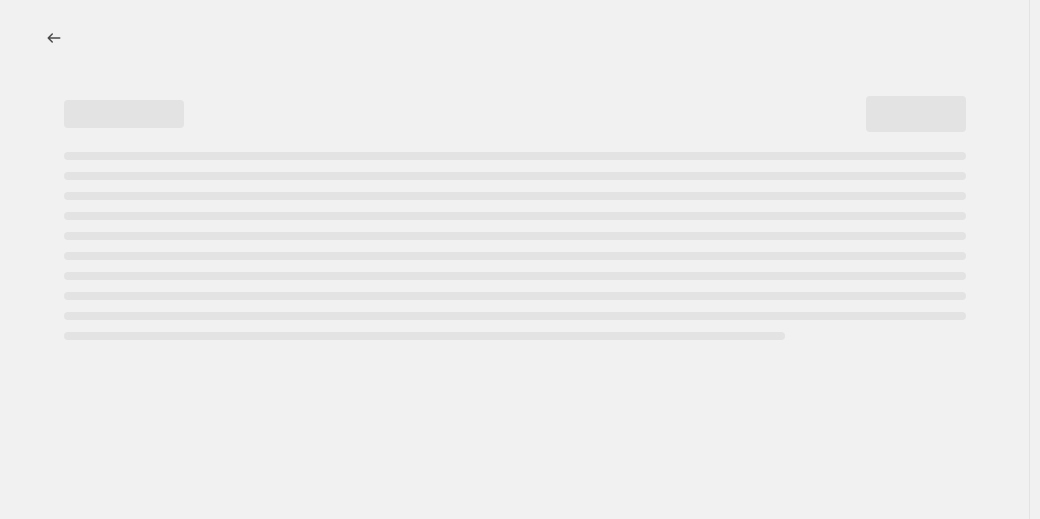 select on "percentage" 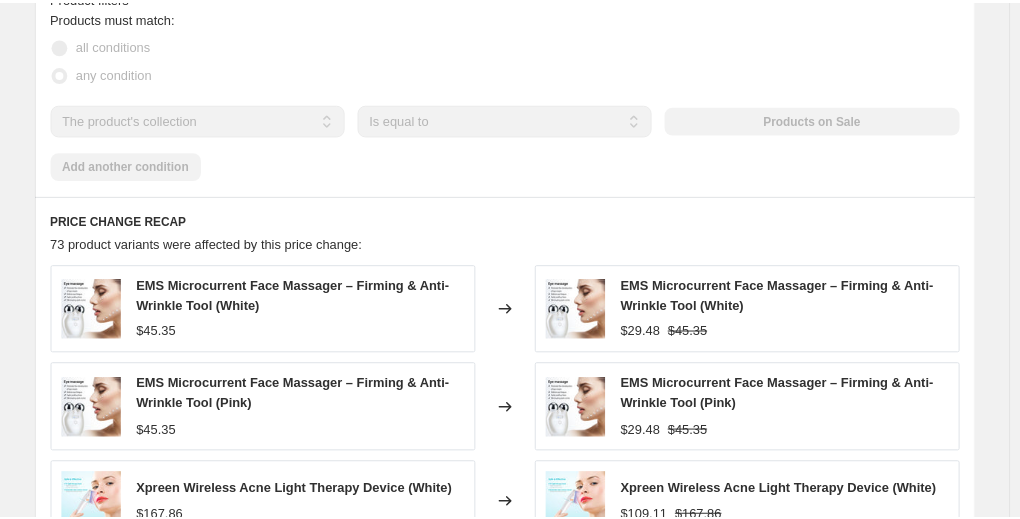 scroll, scrollTop: 1332, scrollLeft: 0, axis: vertical 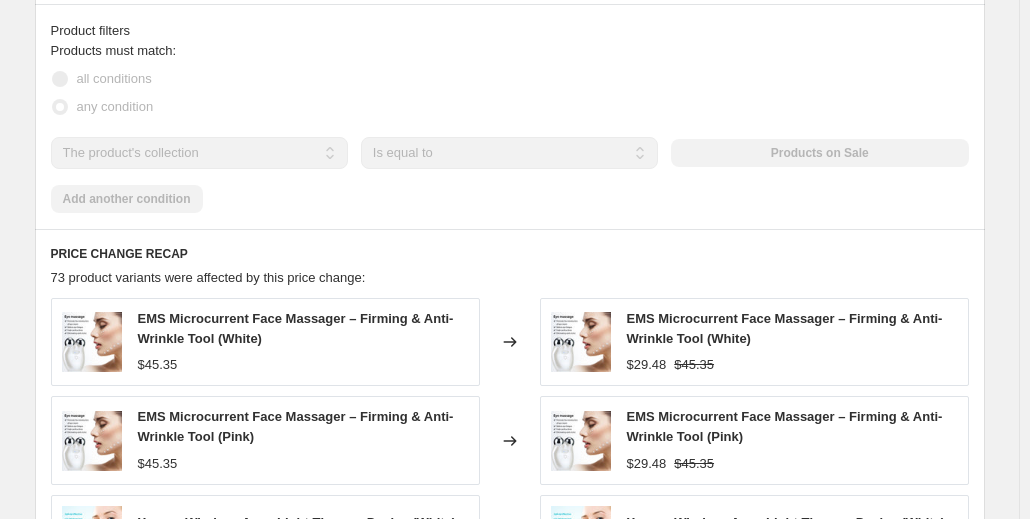 click on "73 product variants were affected by this price change:" at bounding box center [208, 277] 